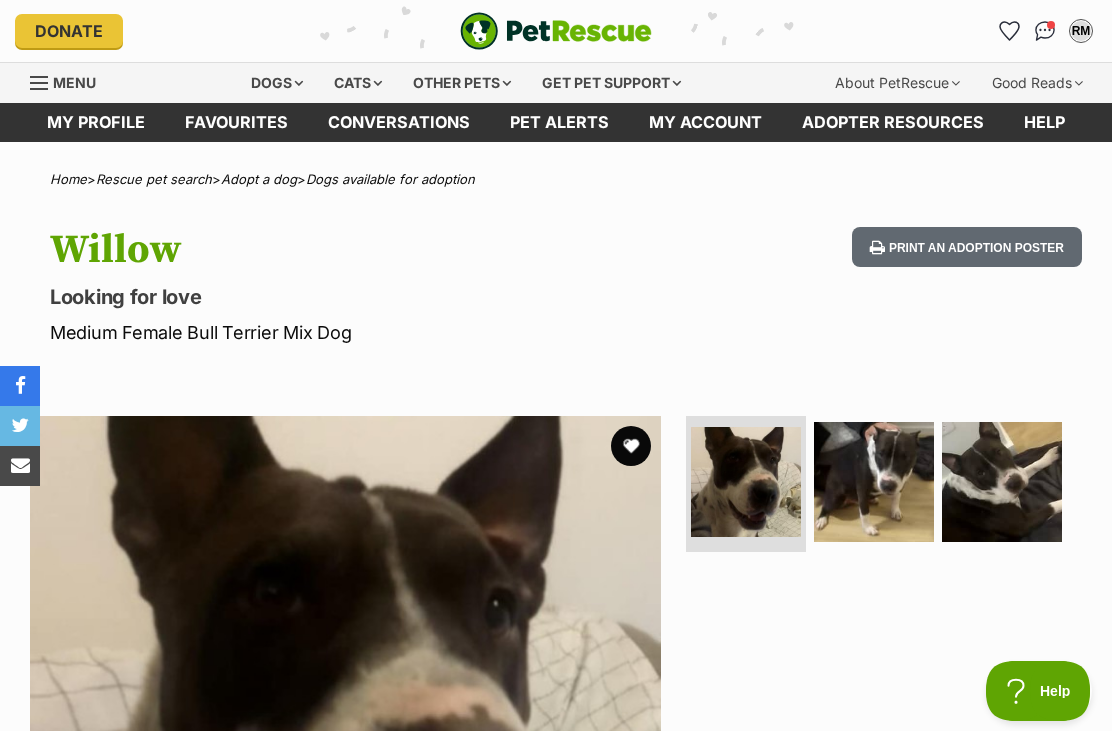 scroll, scrollTop: 0, scrollLeft: 0, axis: both 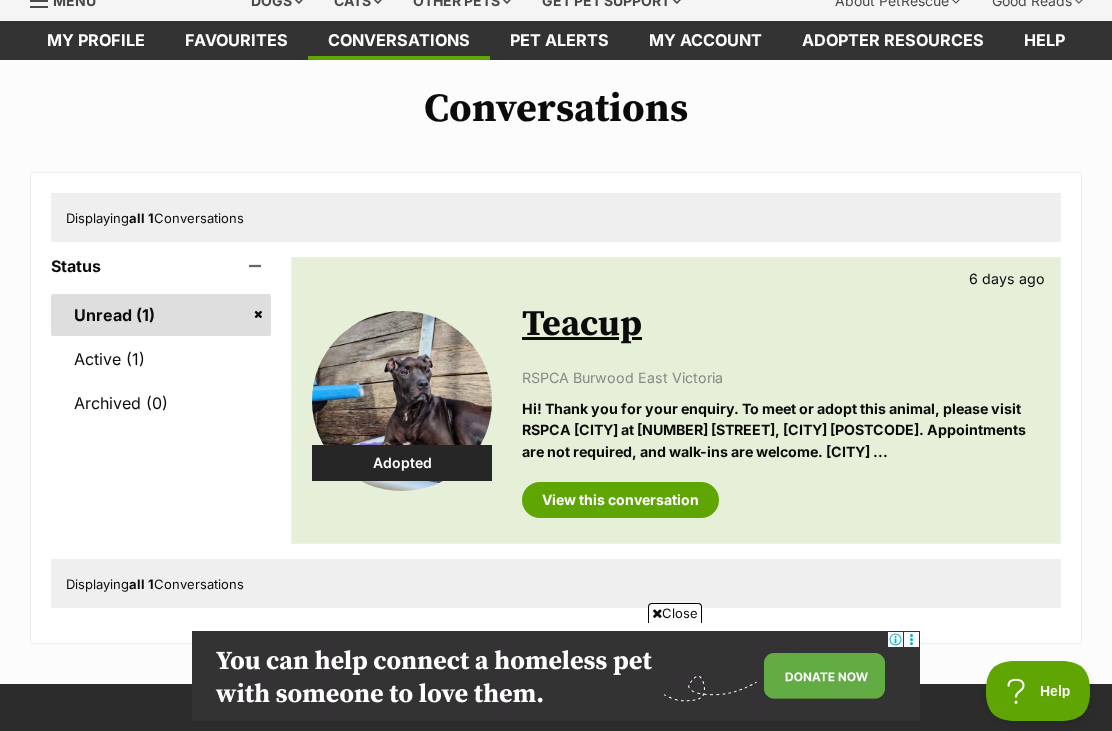click on "View this conversation" at bounding box center (620, 500) 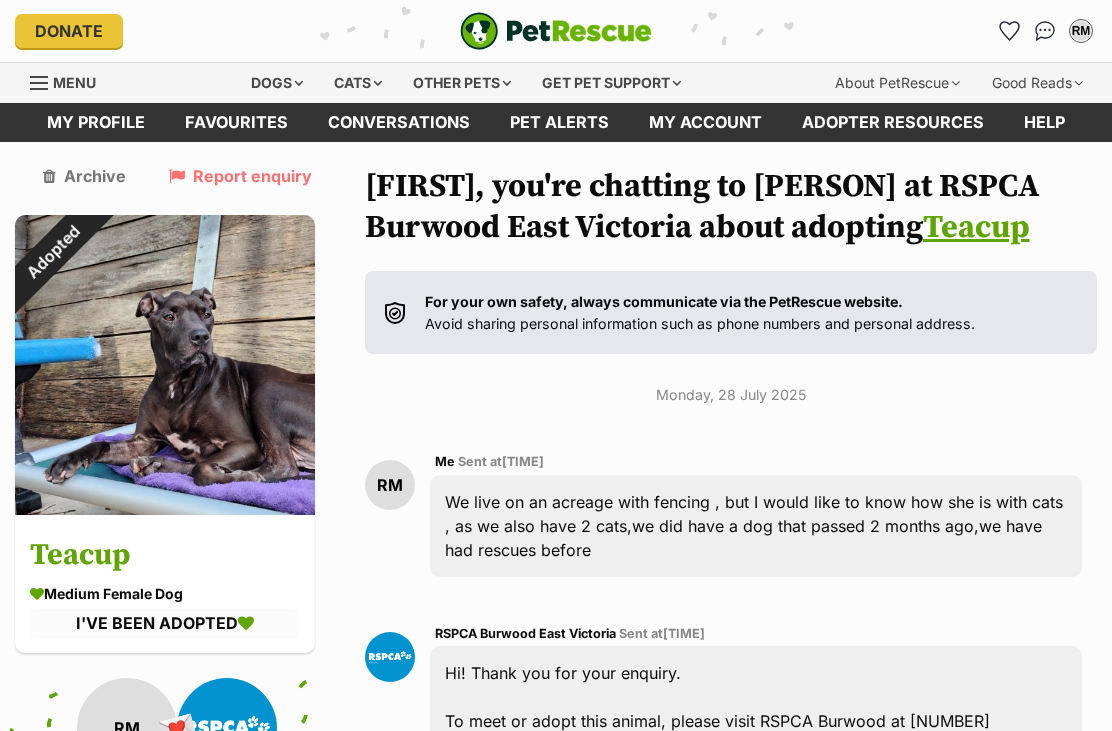 scroll, scrollTop: 177, scrollLeft: 0, axis: vertical 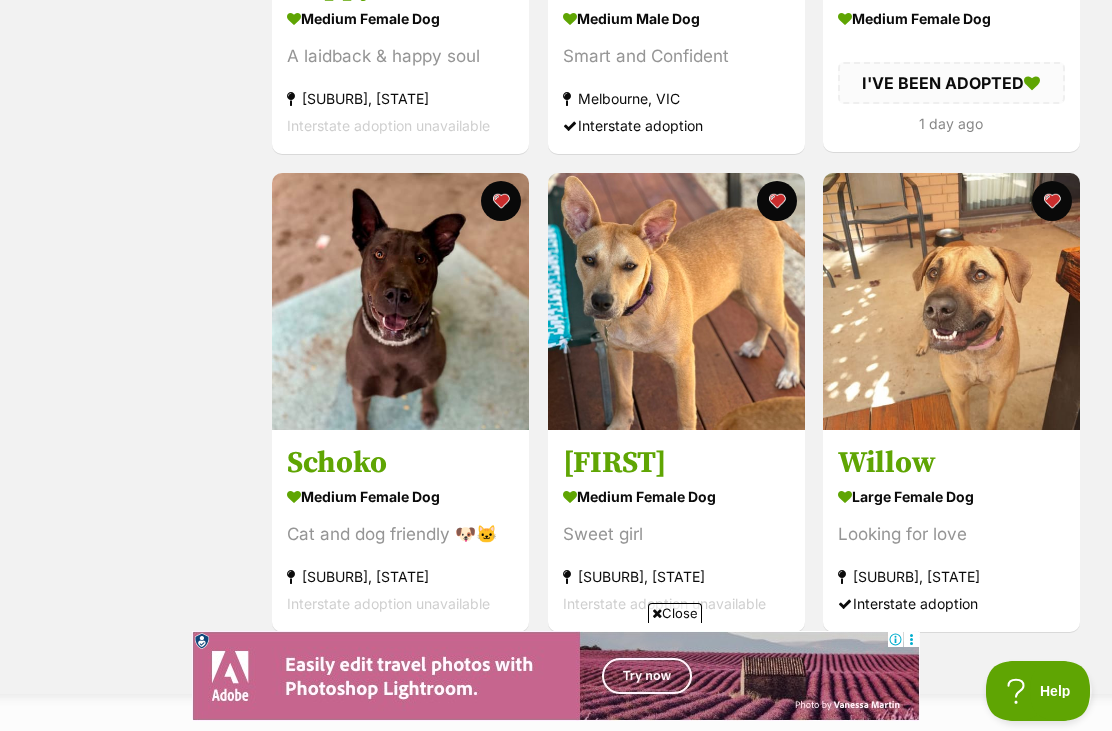 click at bounding box center [1052, 201] 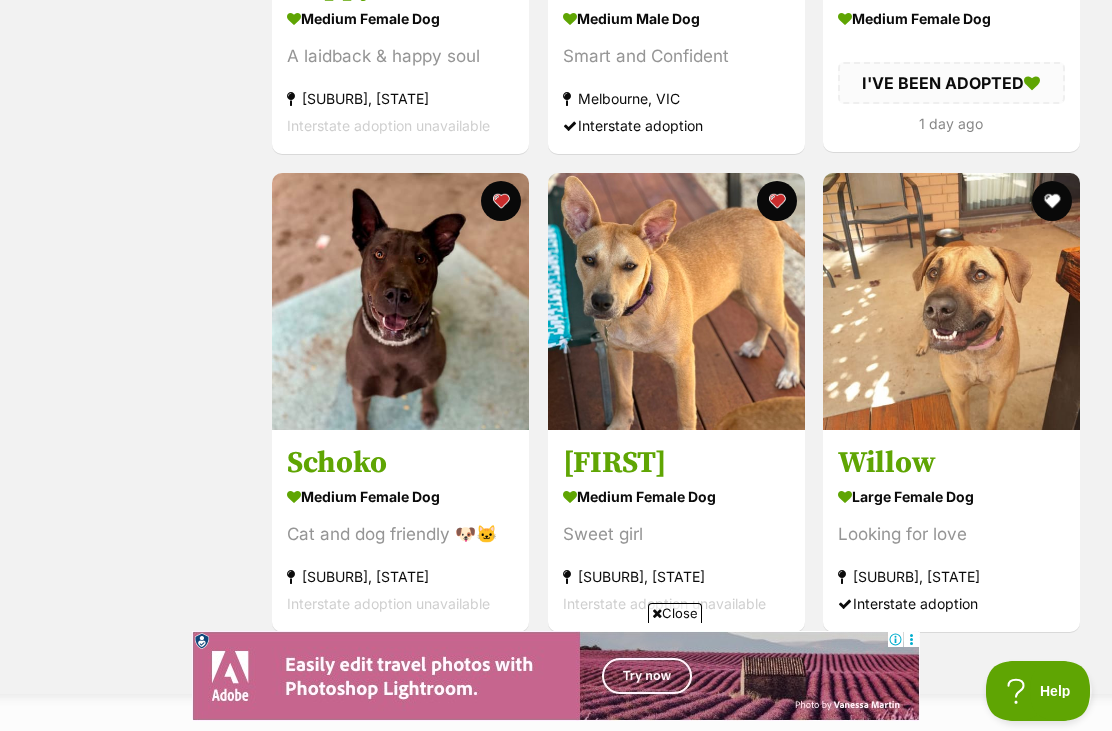 click at bounding box center [776, 201] 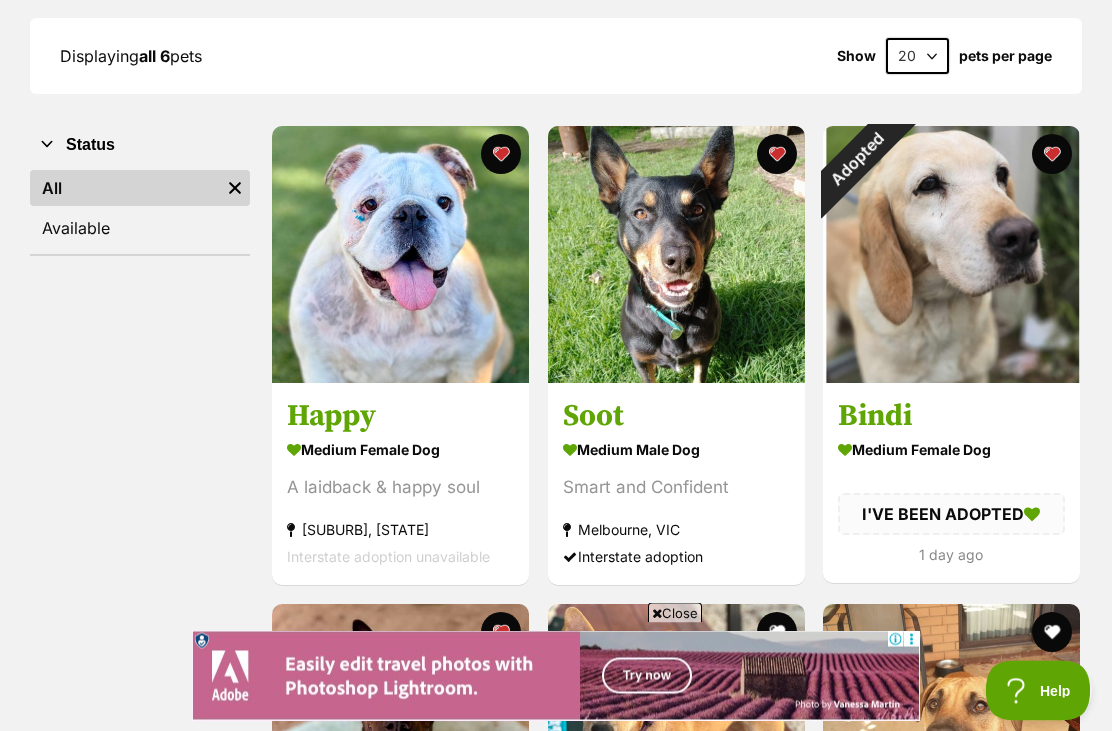 scroll, scrollTop: 283, scrollLeft: 0, axis: vertical 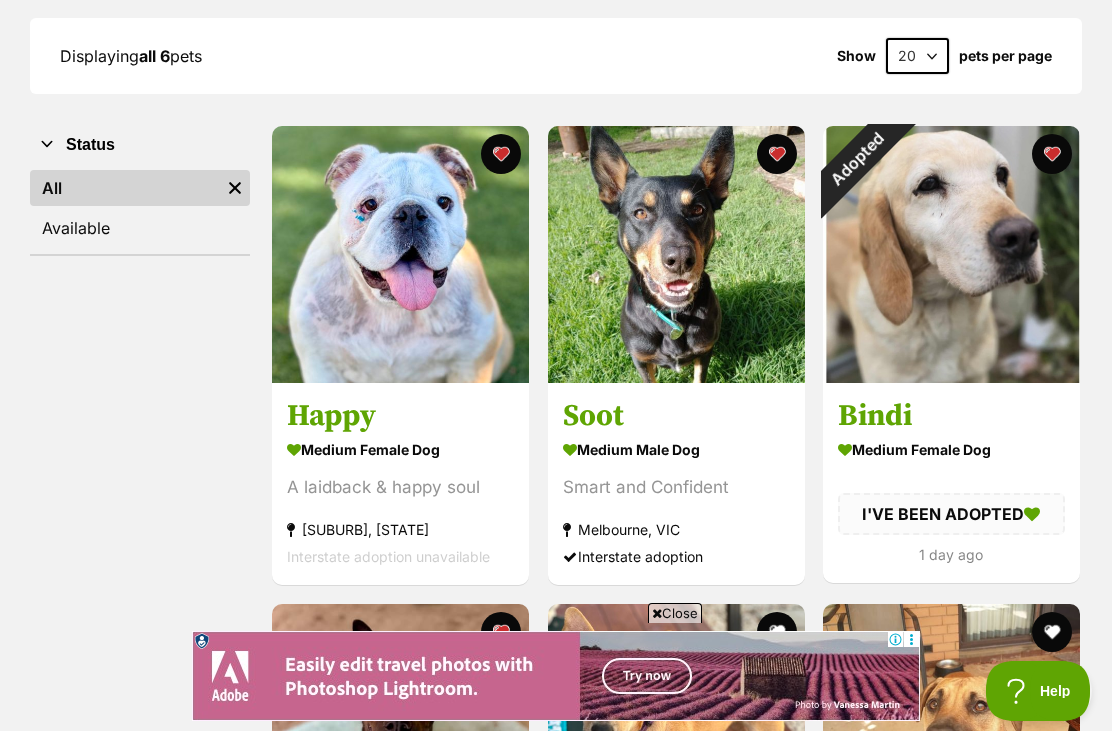 click on "Adopted" at bounding box center (856, 159) 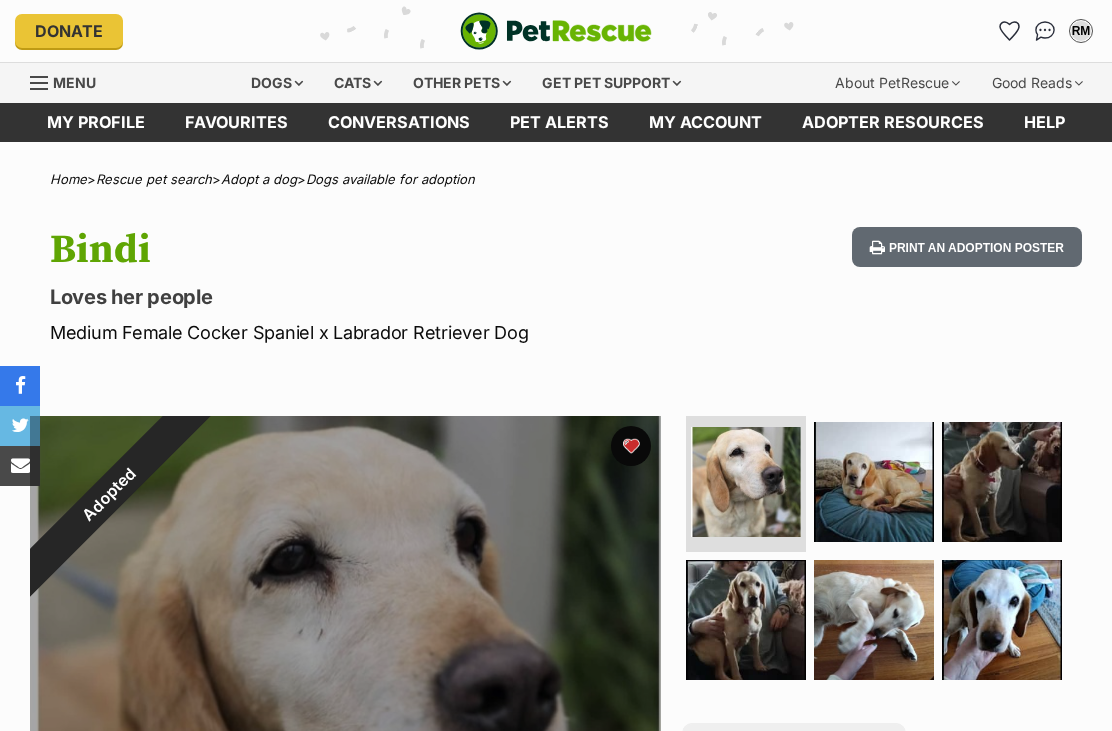 scroll, scrollTop: 0, scrollLeft: 0, axis: both 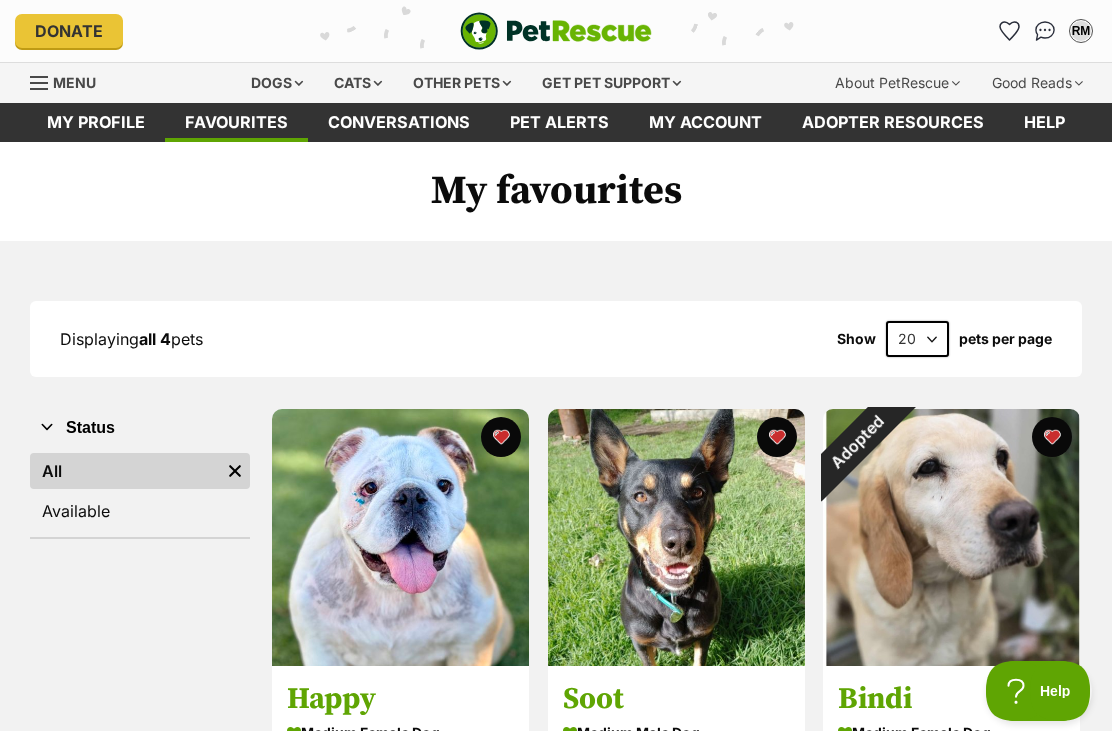 click on "Adopted" at bounding box center (856, 442) 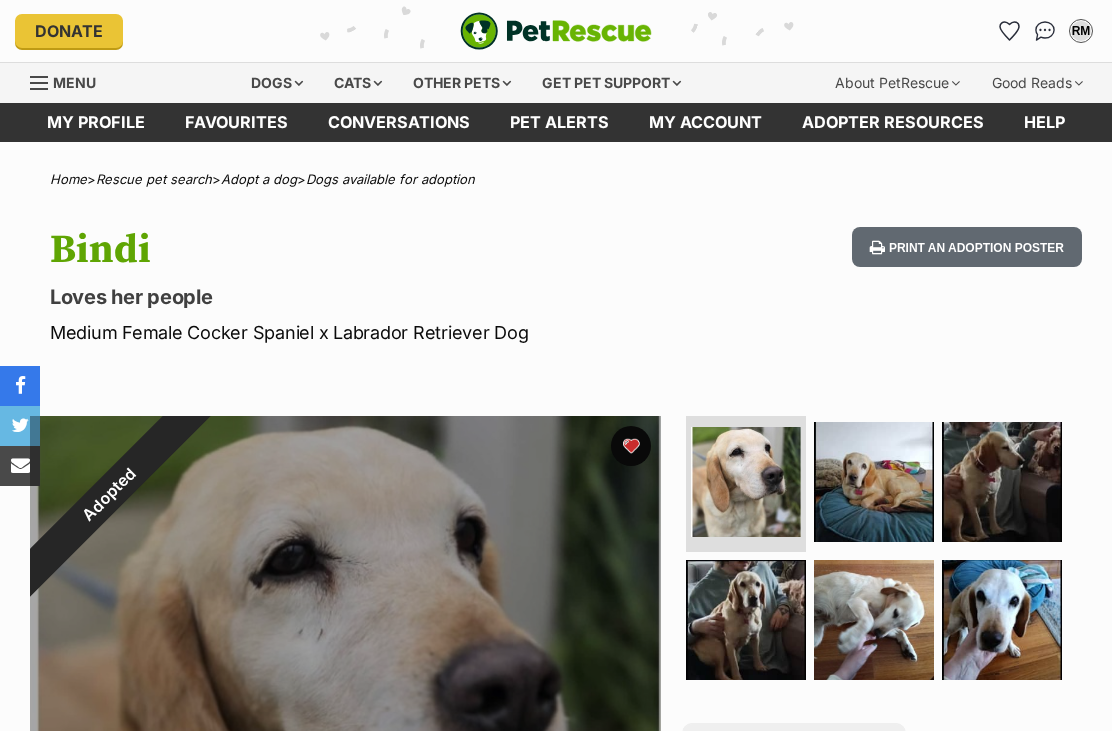 scroll, scrollTop: 0, scrollLeft: 0, axis: both 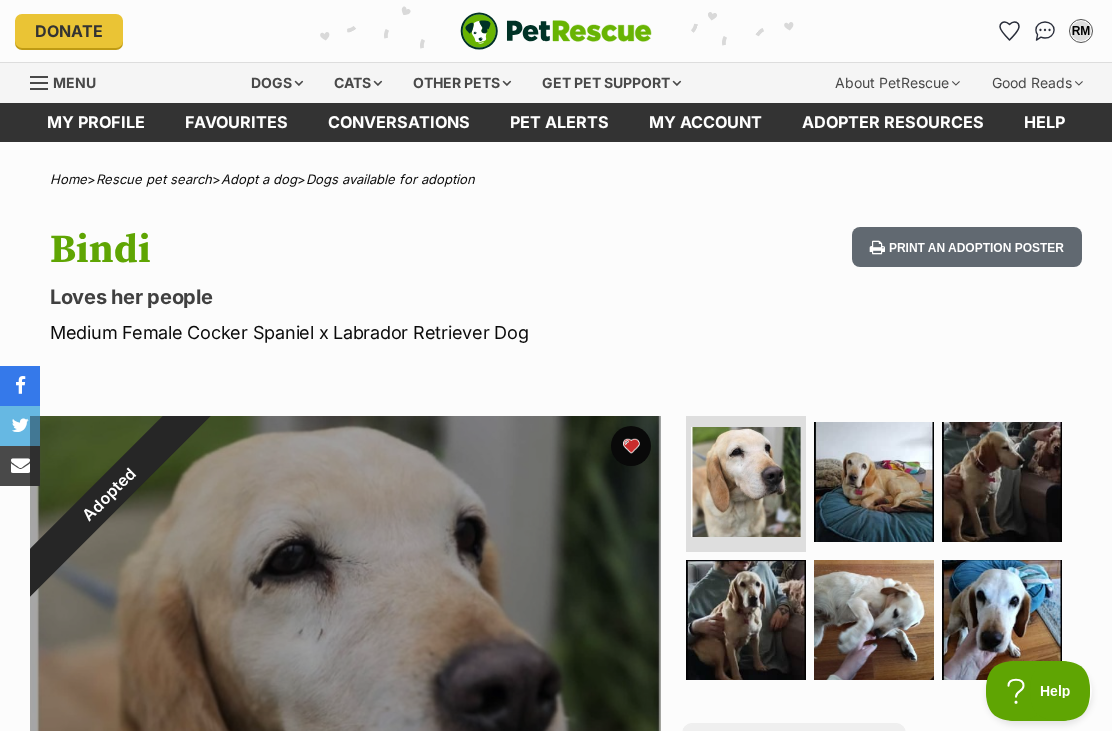click 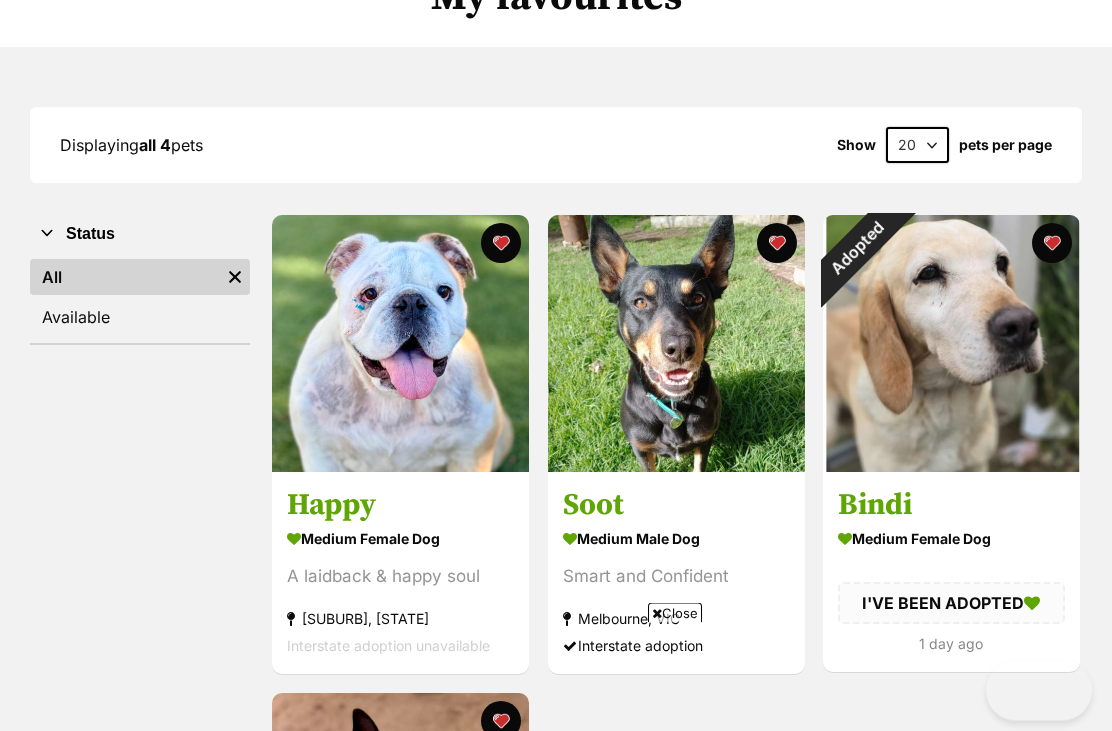 scroll, scrollTop: 362, scrollLeft: 0, axis: vertical 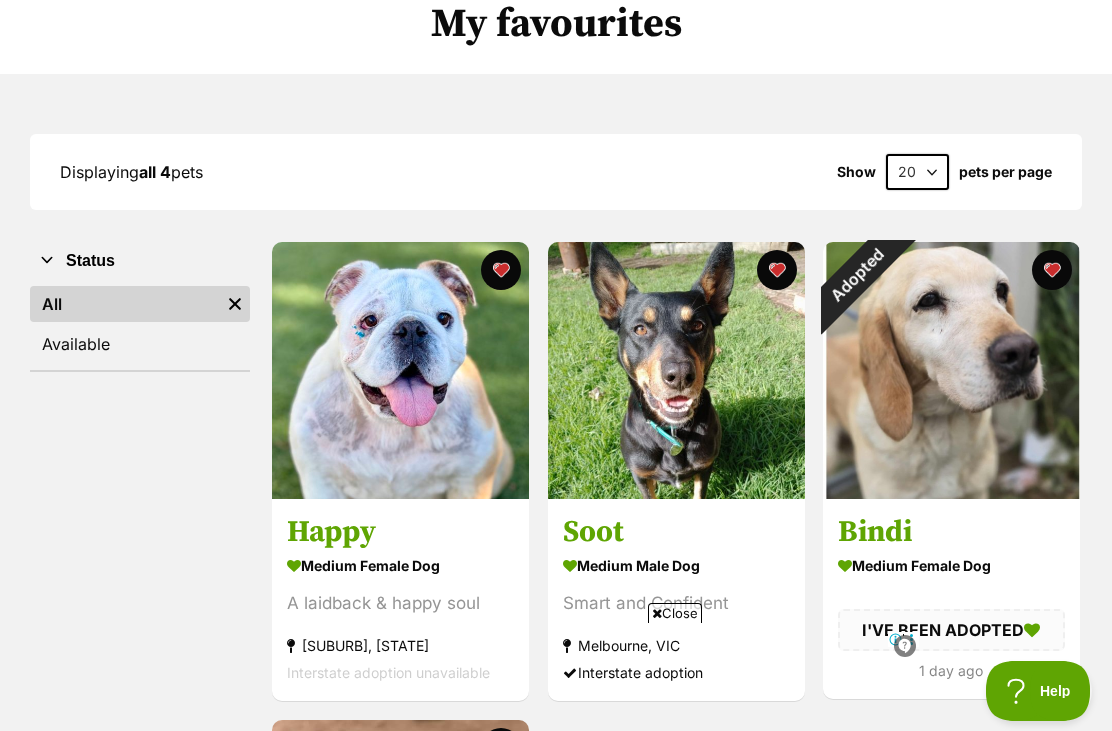 click on "Adopted" at bounding box center (856, 275) 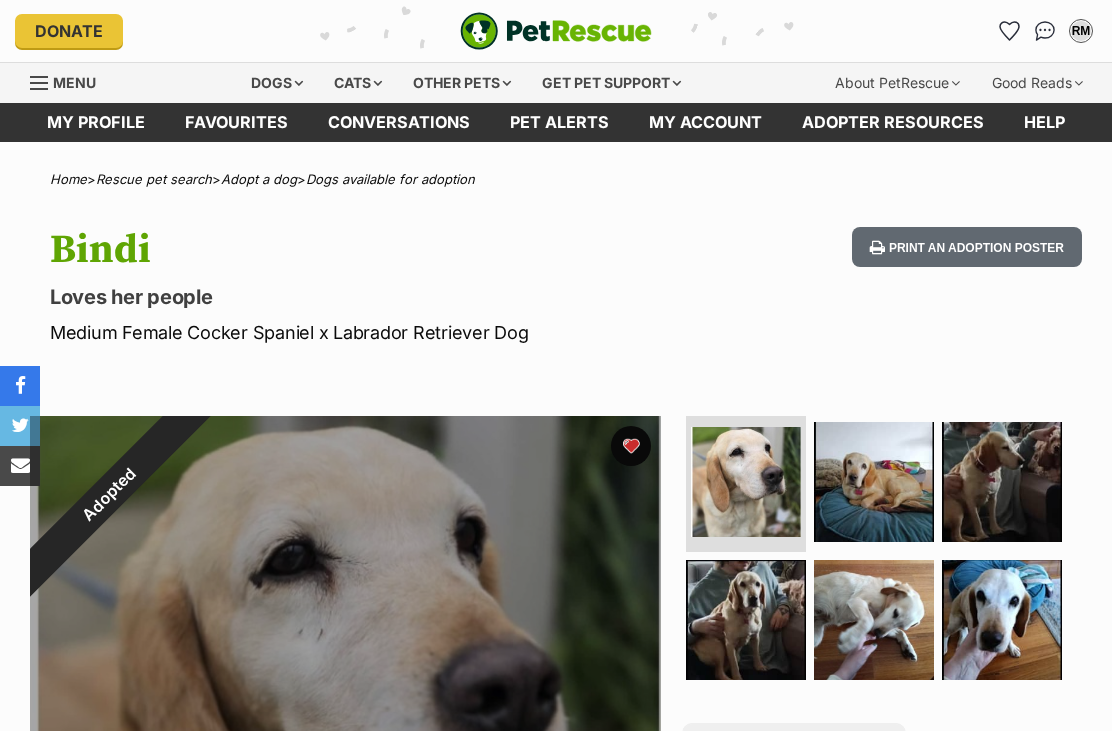 scroll, scrollTop: 0, scrollLeft: 0, axis: both 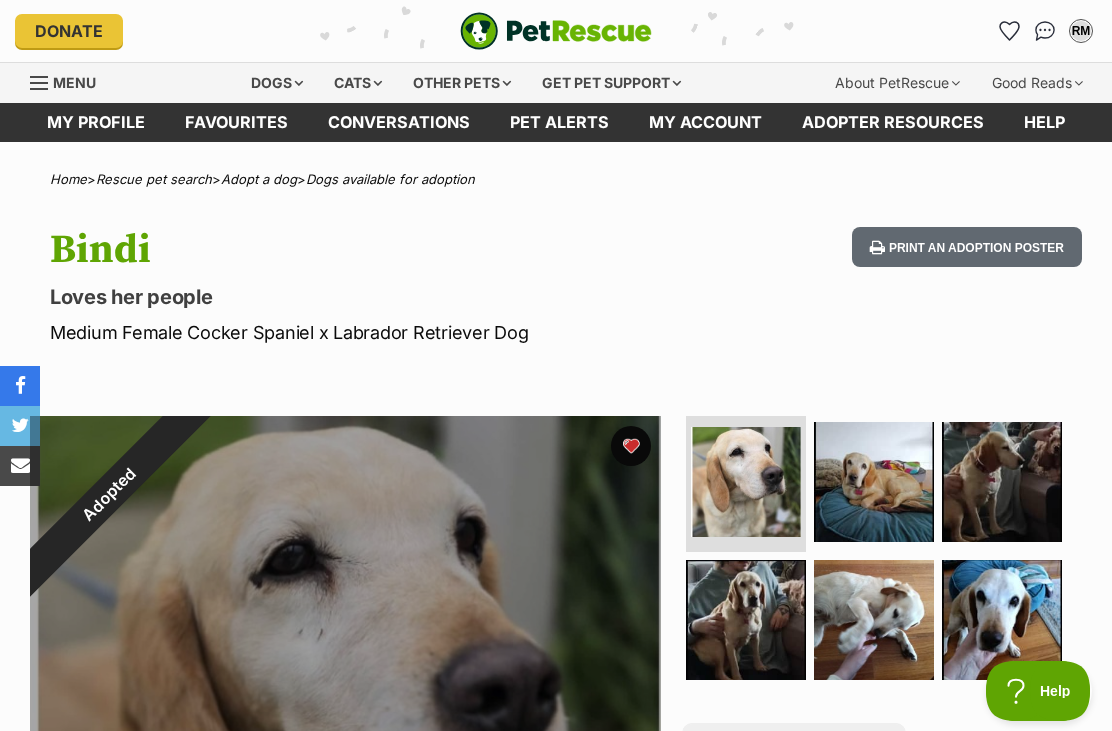 click at bounding box center (631, 446) 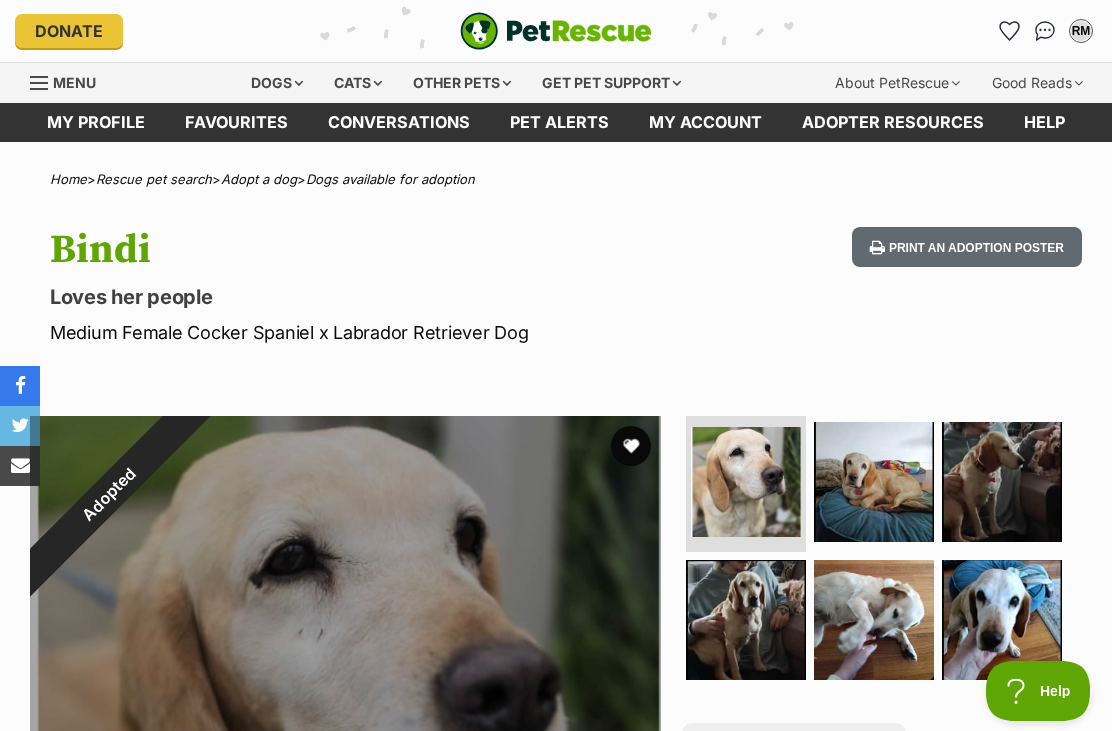 scroll, scrollTop: 0, scrollLeft: 0, axis: both 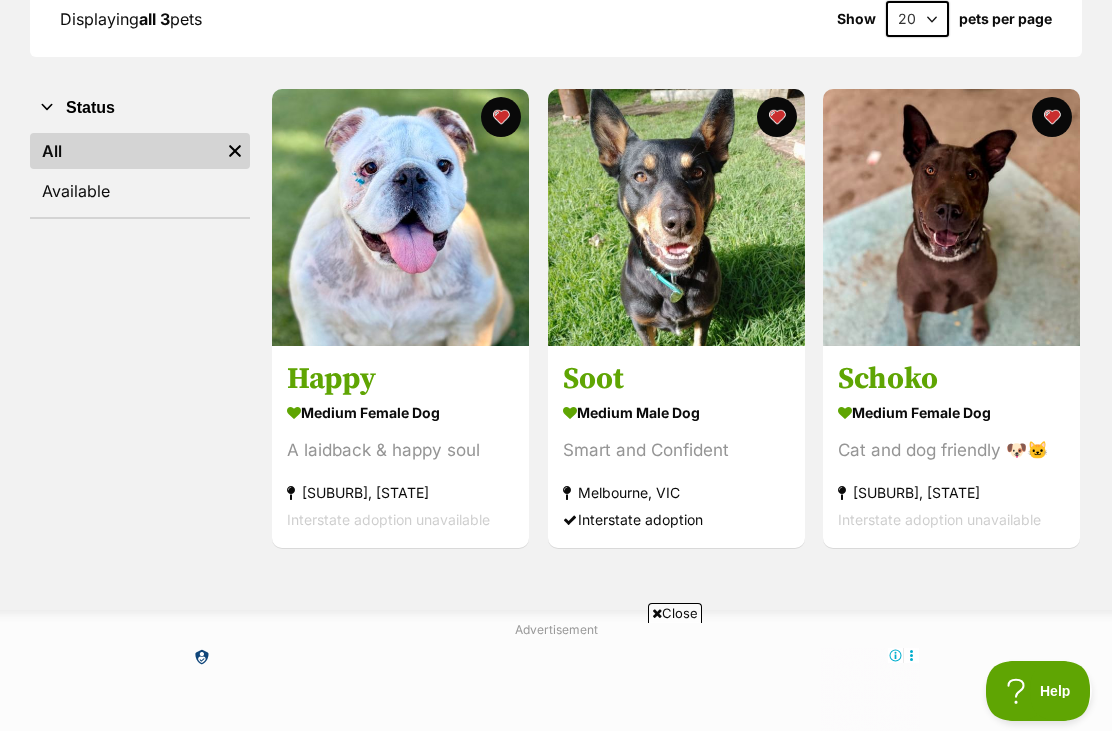 click at bounding box center (400, 217) 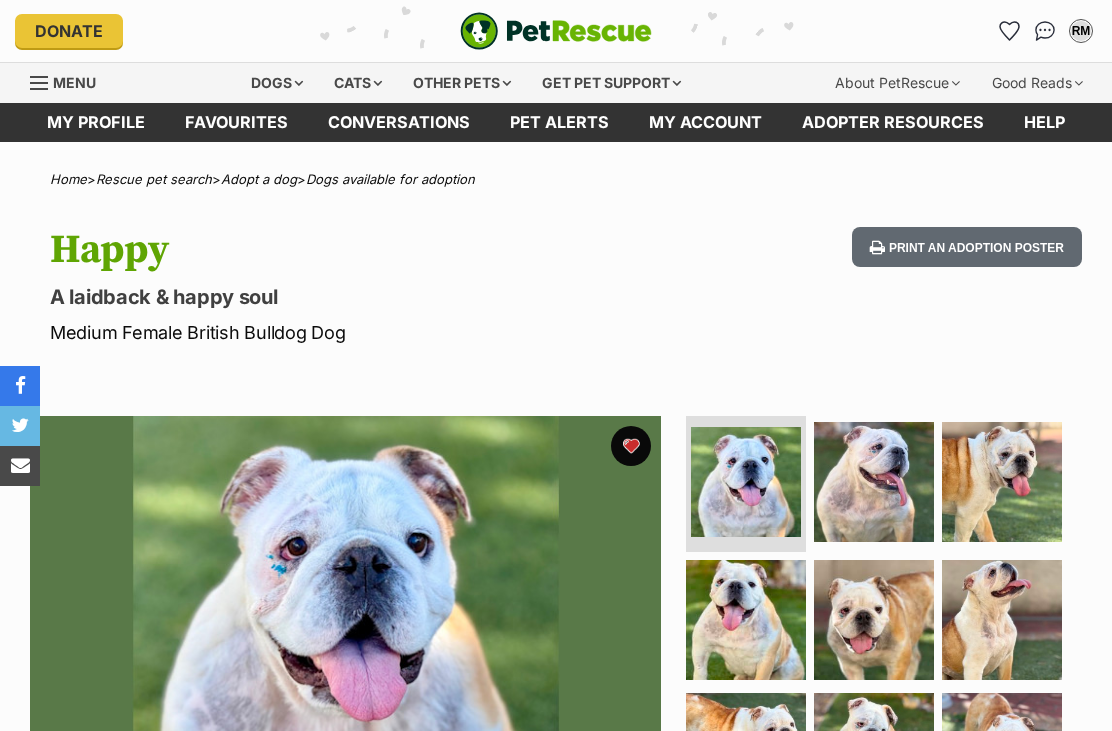 scroll, scrollTop: 0, scrollLeft: 0, axis: both 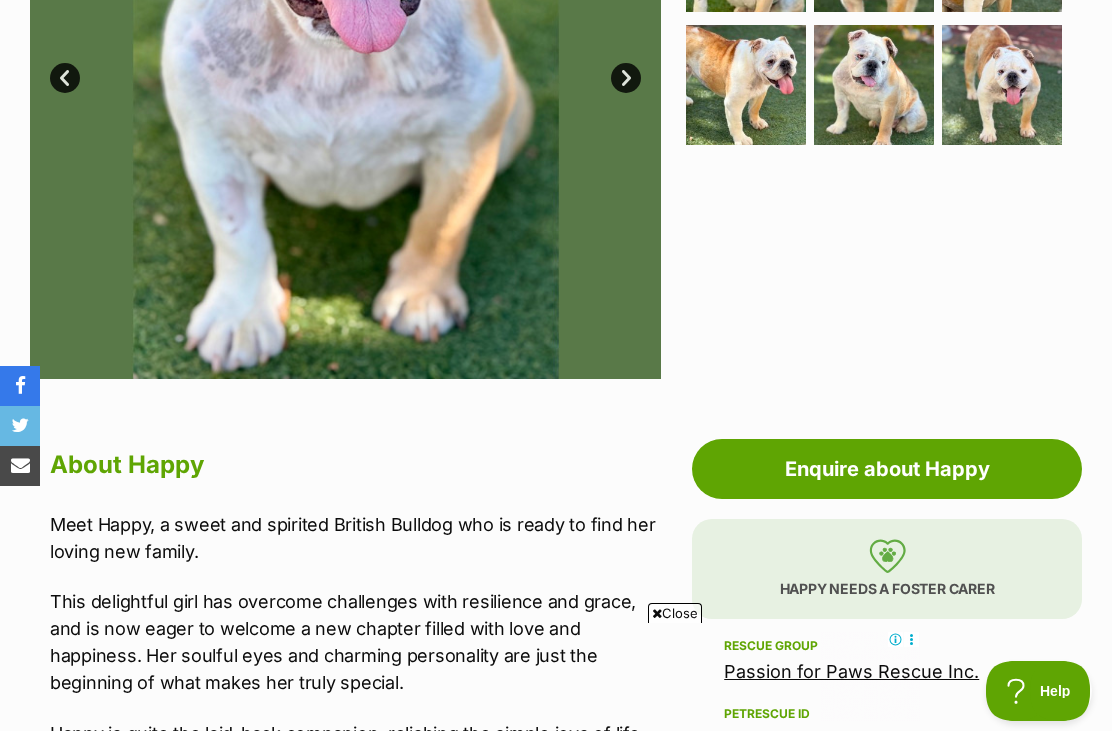click on "Enquire about Happy" at bounding box center (887, 469) 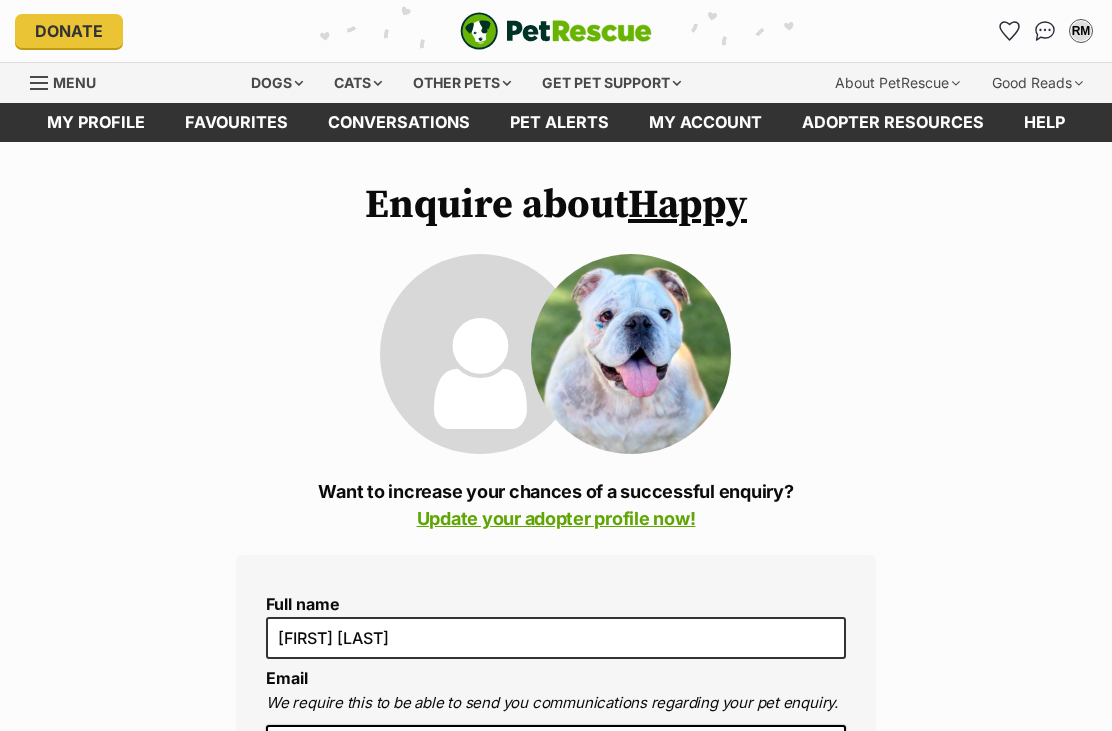 scroll, scrollTop: 0, scrollLeft: 0, axis: both 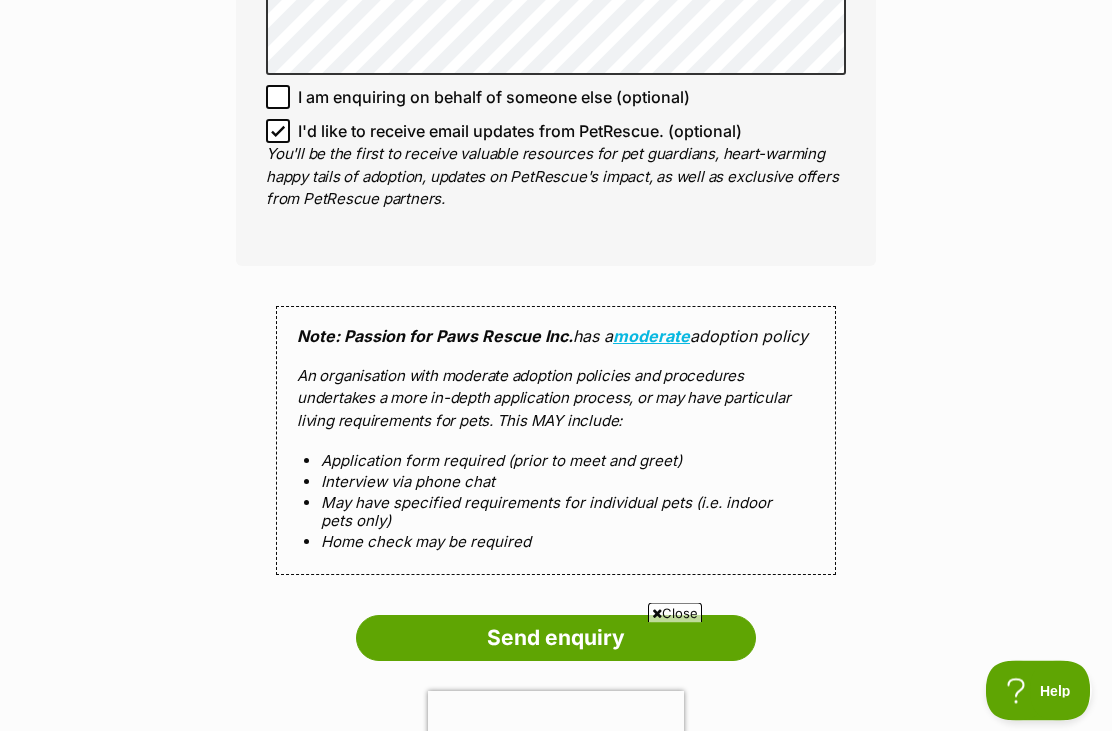 click on "Send enquiry" at bounding box center [556, 639] 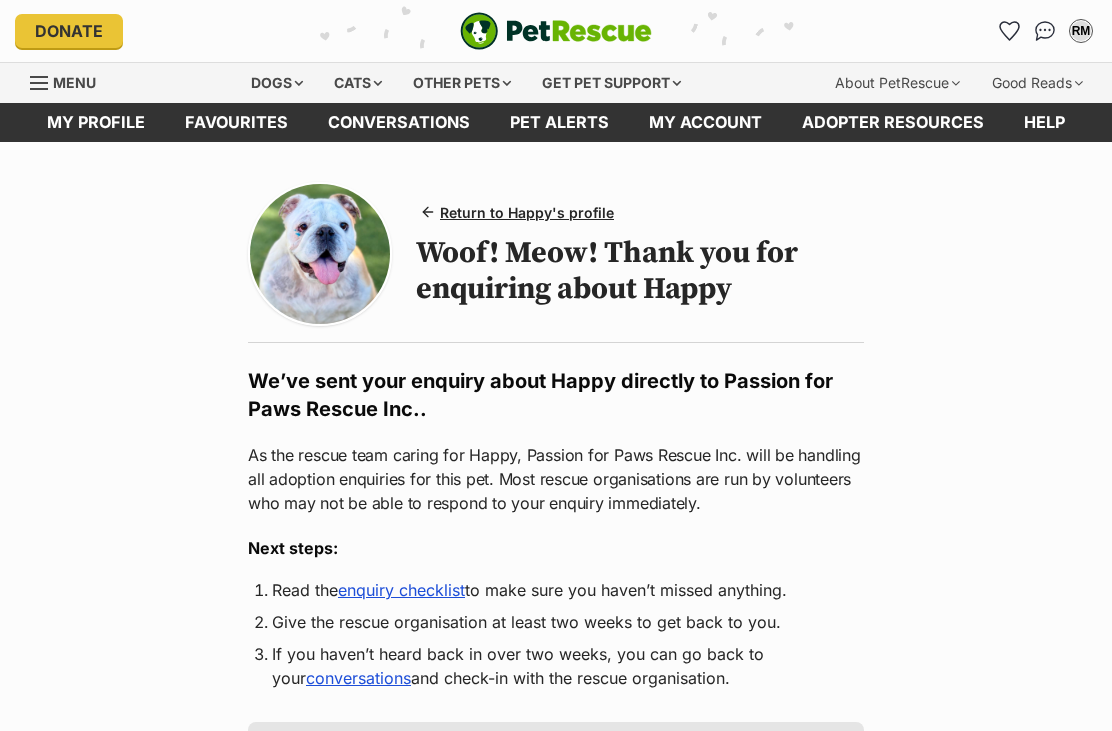 scroll, scrollTop: 0, scrollLeft: 0, axis: both 